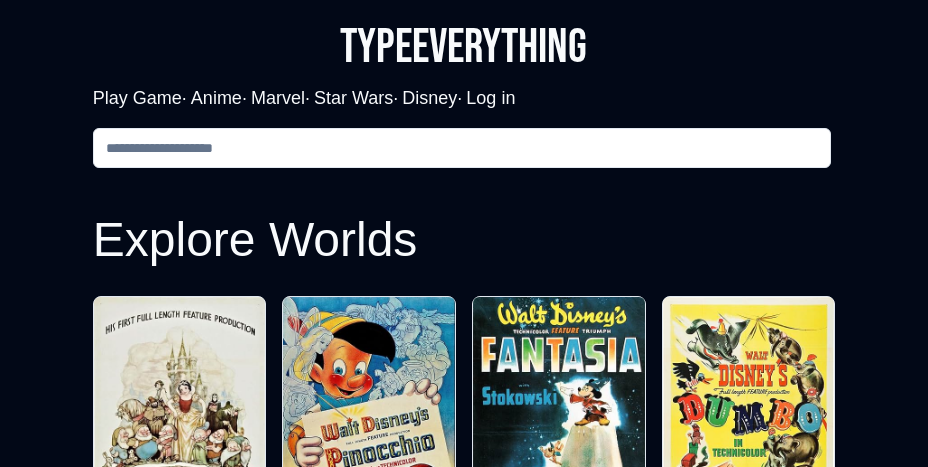 scroll, scrollTop: 0, scrollLeft: 0, axis: both 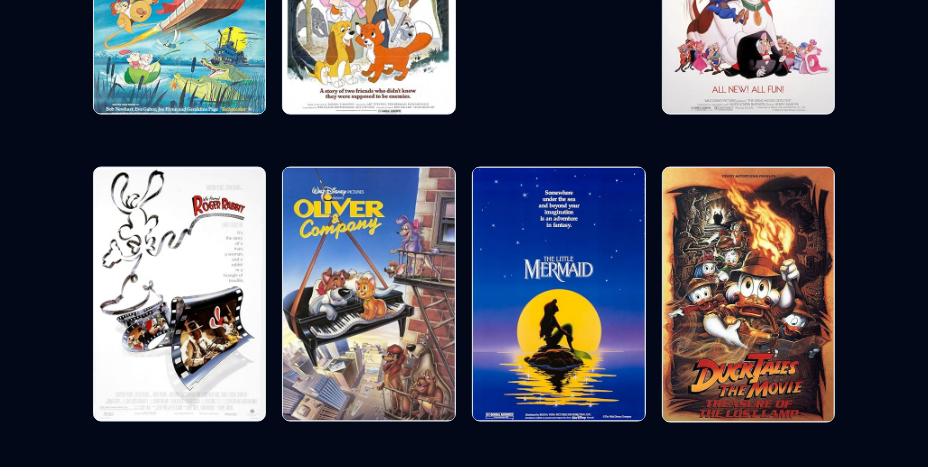click at bounding box center [369, -341] 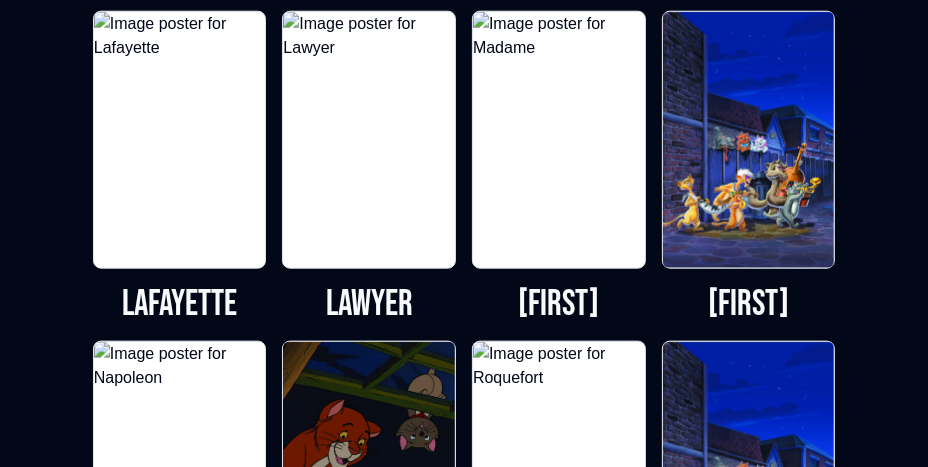 scroll, scrollTop: 1613, scrollLeft: 0, axis: vertical 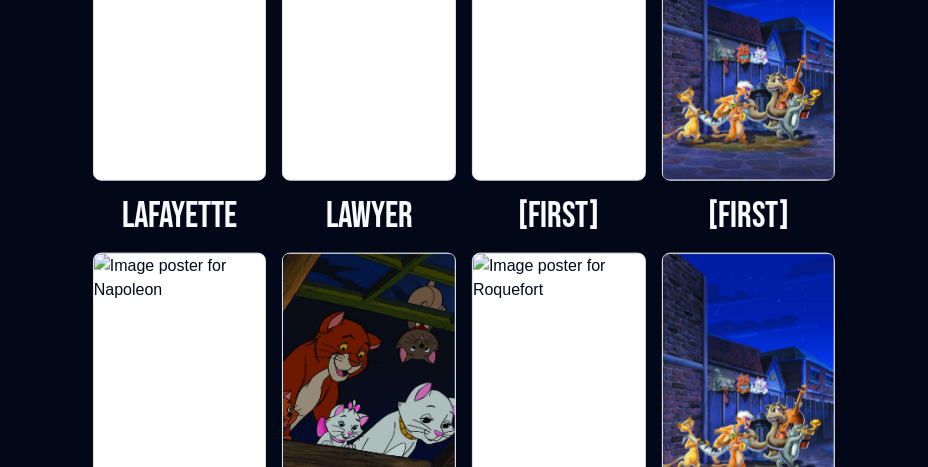 click at bounding box center (180, -278) 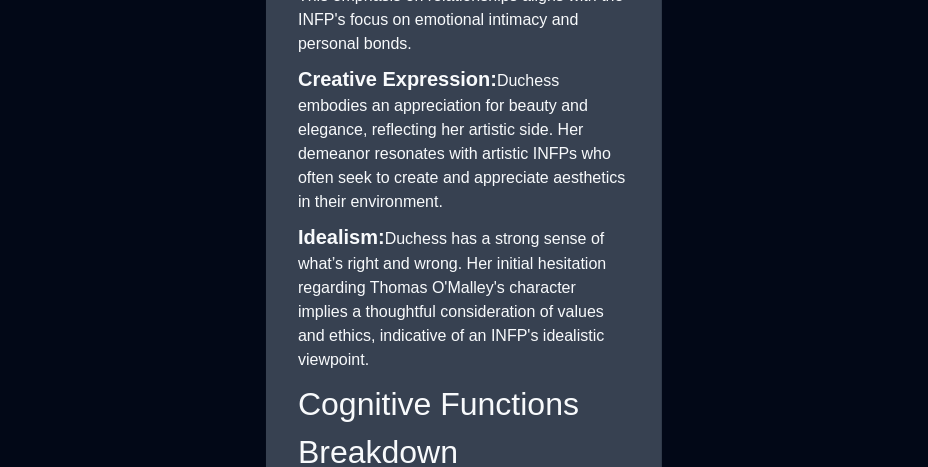 scroll, scrollTop: 0, scrollLeft: 0, axis: both 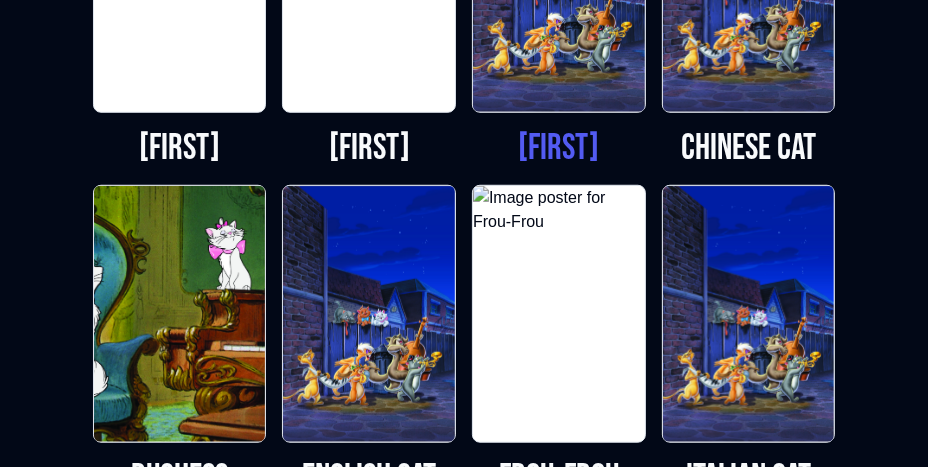 click at bounding box center [559, -16] 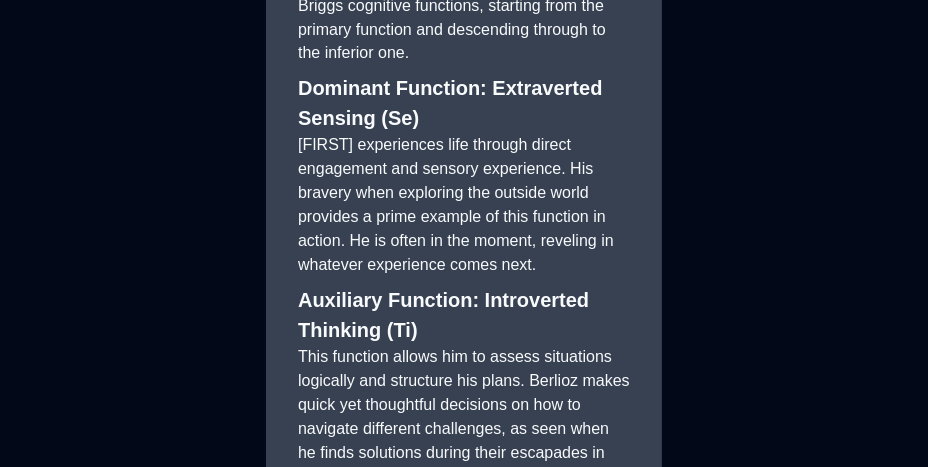 scroll, scrollTop: 2861, scrollLeft: 0, axis: vertical 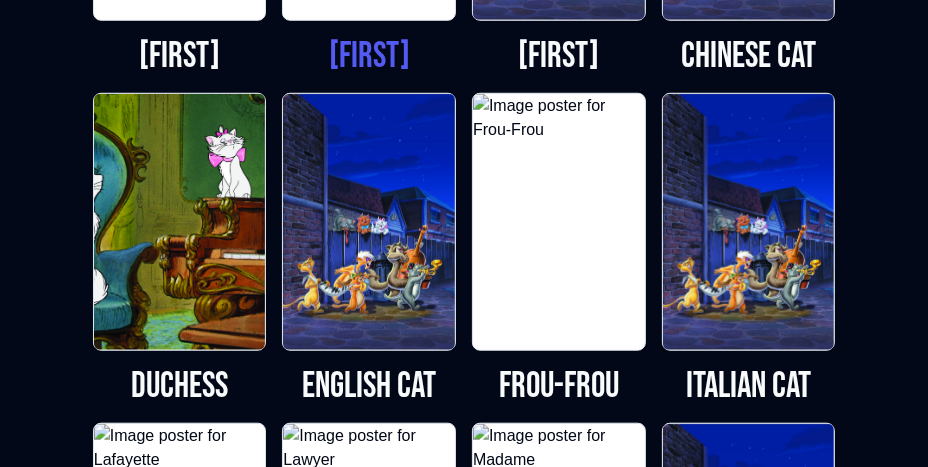 click at bounding box center [369, -108] 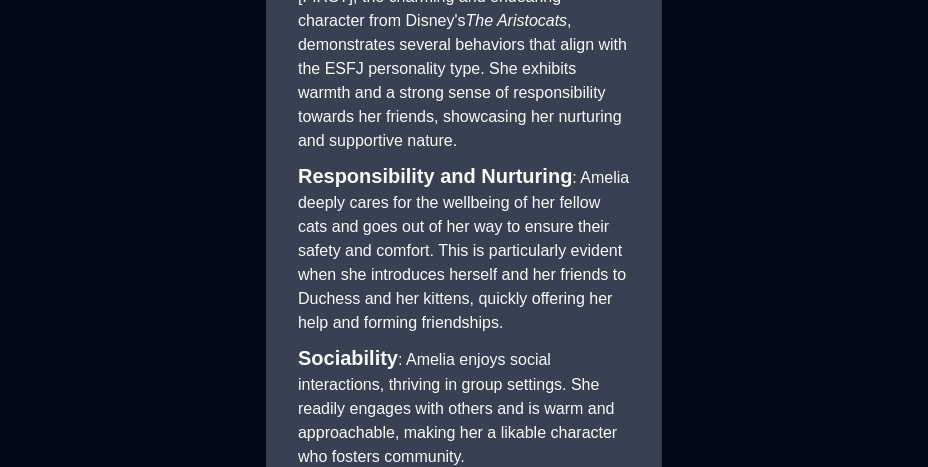 scroll, scrollTop: 665, scrollLeft: 0, axis: vertical 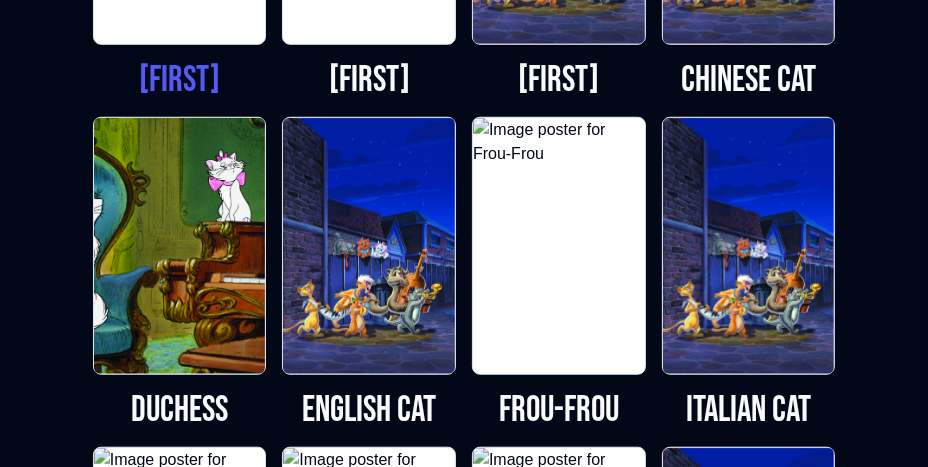 click at bounding box center (180, -84) 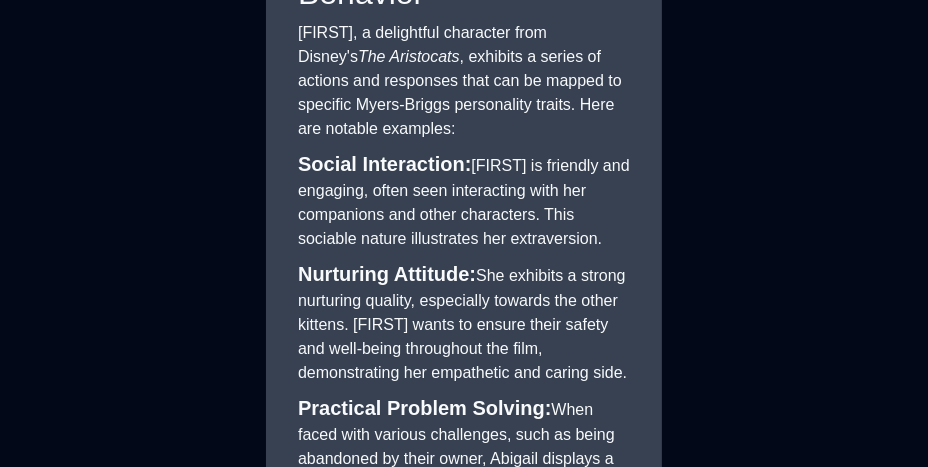 scroll, scrollTop: 683, scrollLeft: 0, axis: vertical 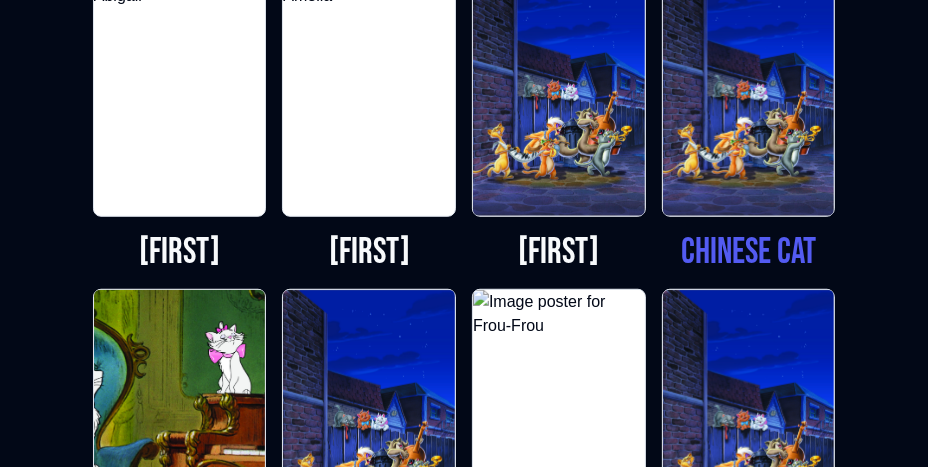 click at bounding box center (749, 88) 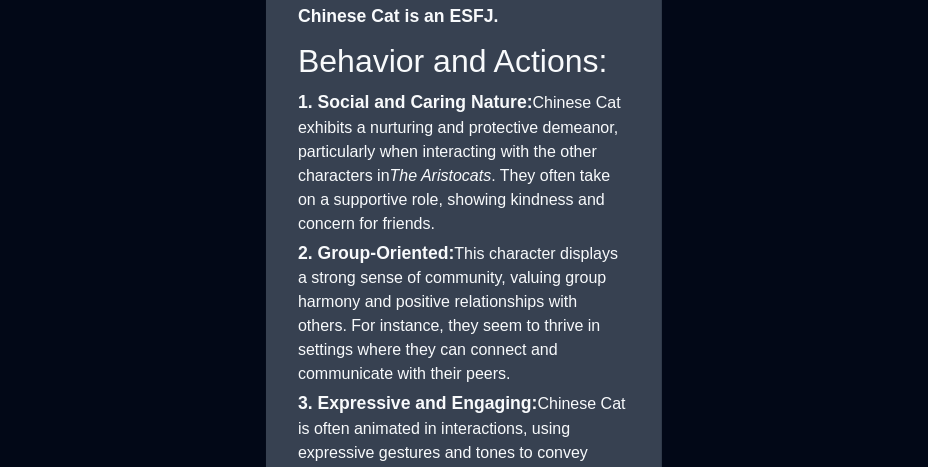 scroll, scrollTop: 1515, scrollLeft: 0, axis: vertical 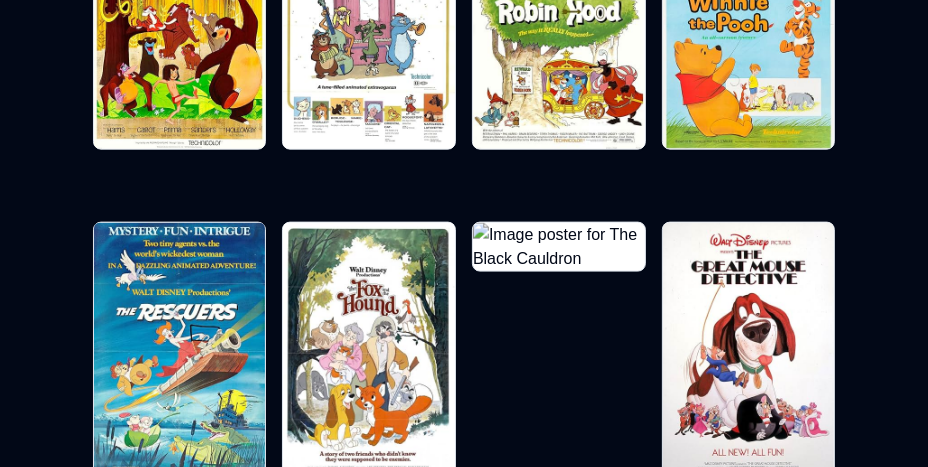 click at bounding box center (180, -306) 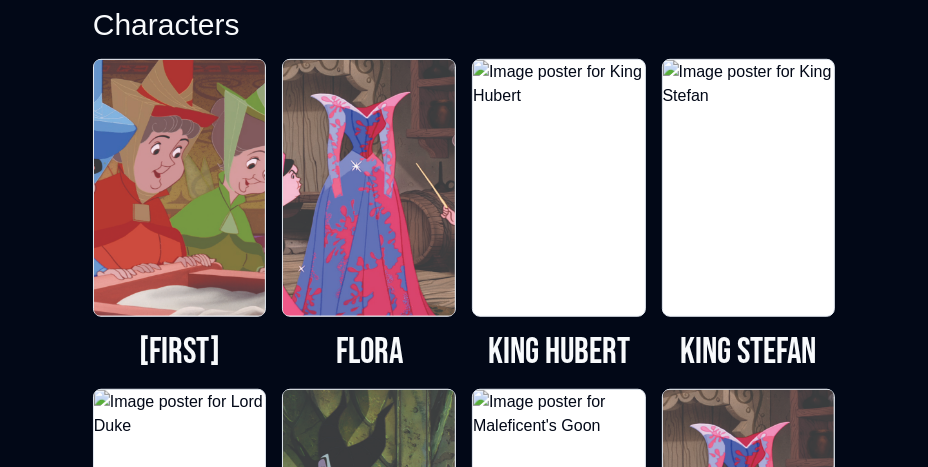scroll, scrollTop: 1226, scrollLeft: 0, axis: vertical 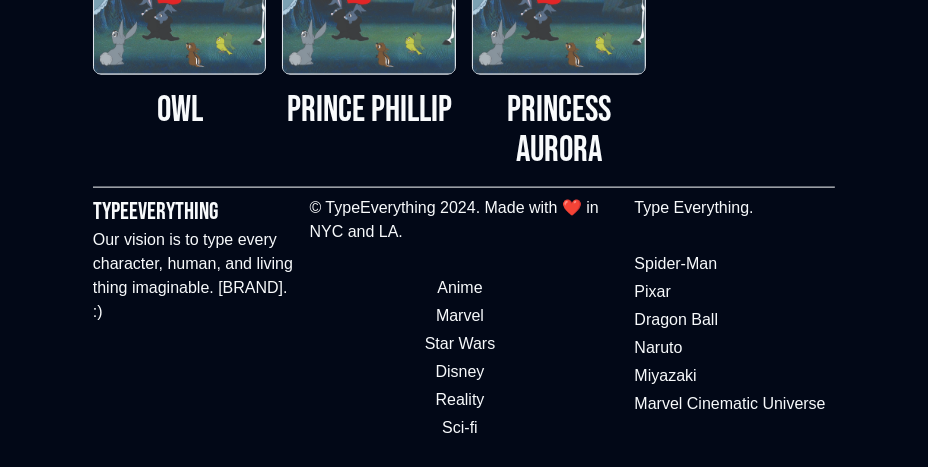click at bounding box center [749, -424] 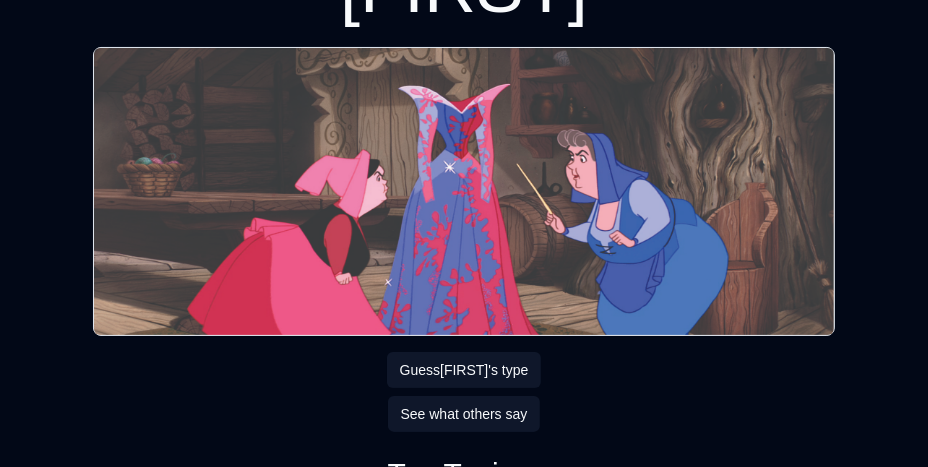 scroll, scrollTop: 164, scrollLeft: 0, axis: vertical 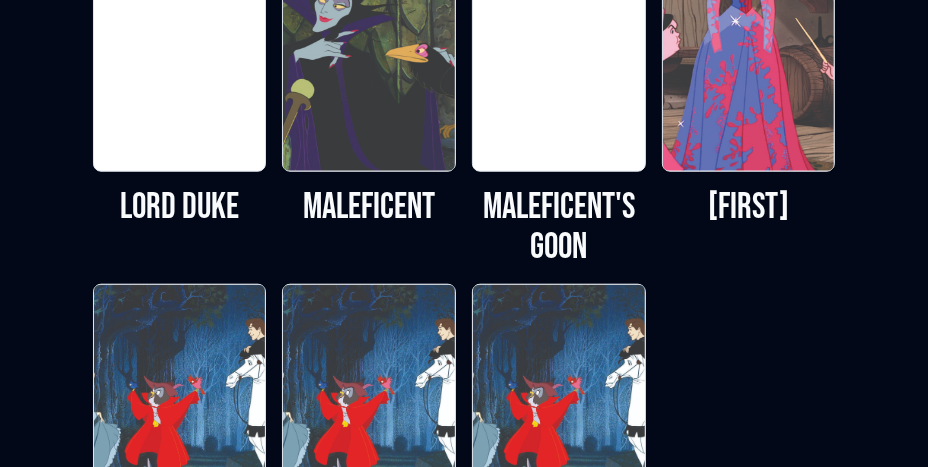 click on "Fauna Flora King Hubert King Stefan Lord Duke Maleficent Maleficent's Goon Merryweather Owl Prince Phillip Princess Aurora" at bounding box center (464, 111) 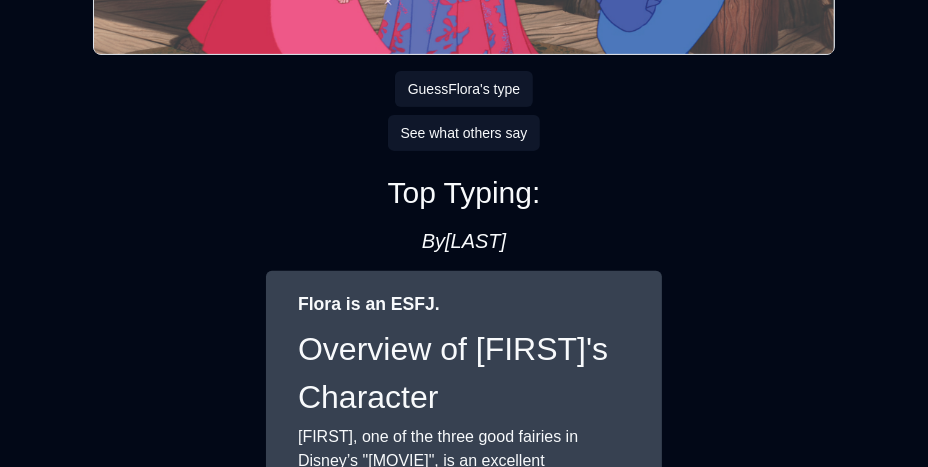 scroll, scrollTop: 350, scrollLeft: 0, axis: vertical 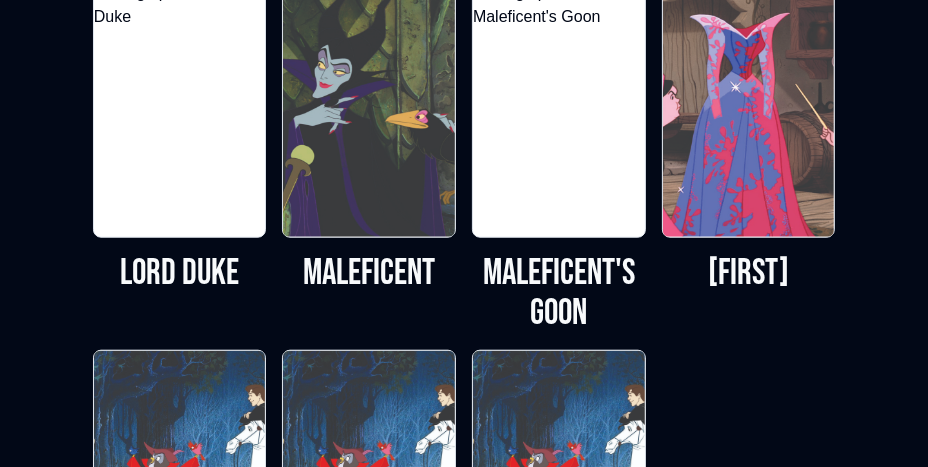 click at bounding box center (180, -221) 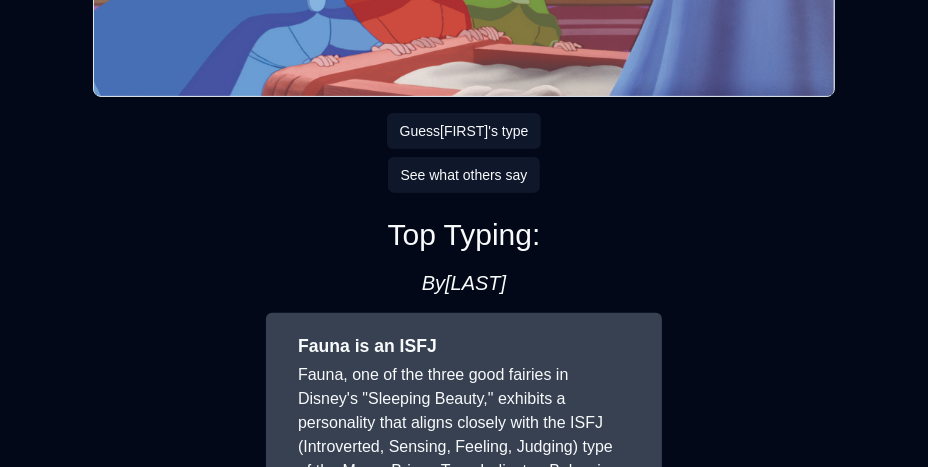 scroll, scrollTop: 817, scrollLeft: 0, axis: vertical 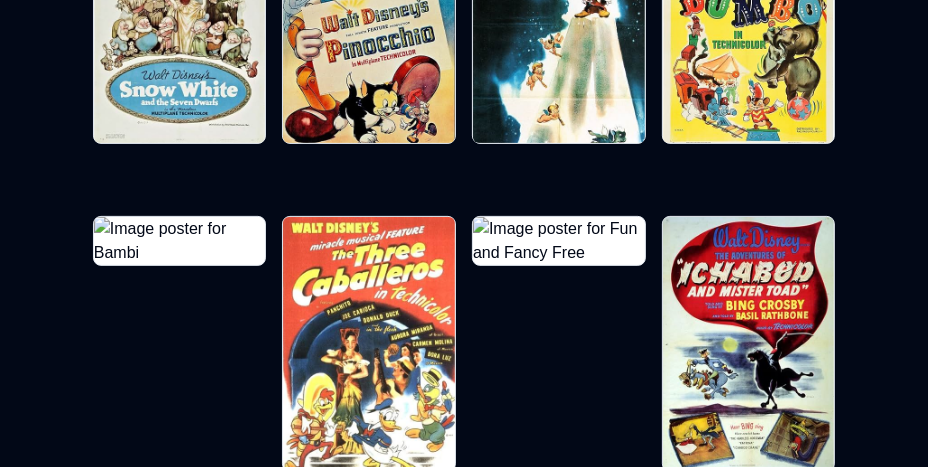 click at bounding box center [749, 16] 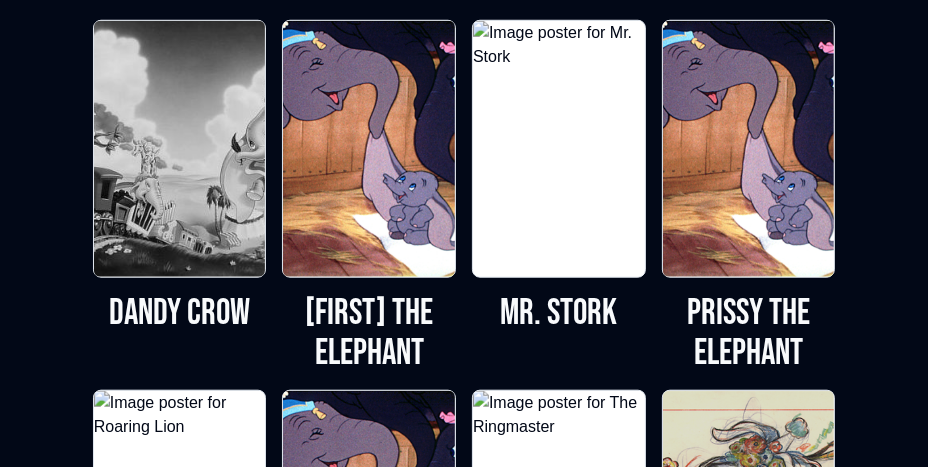 scroll, scrollTop: 1200, scrollLeft: 0, axis: vertical 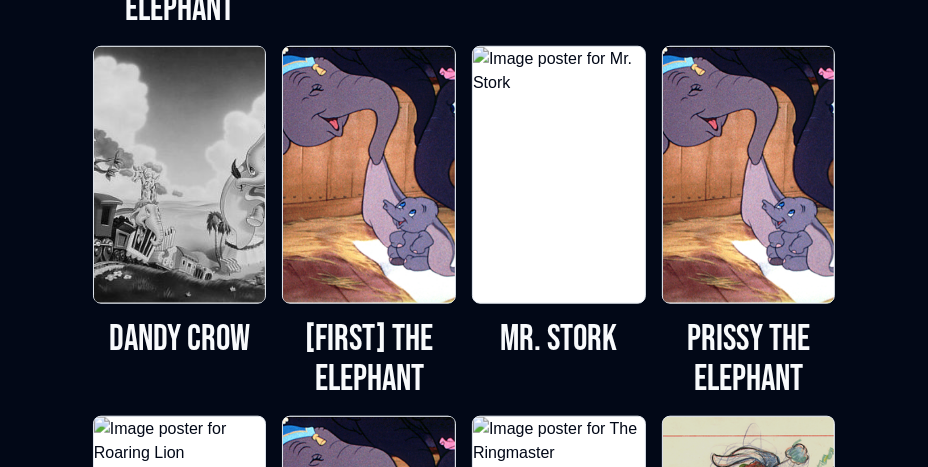 click at bounding box center (749, -195) 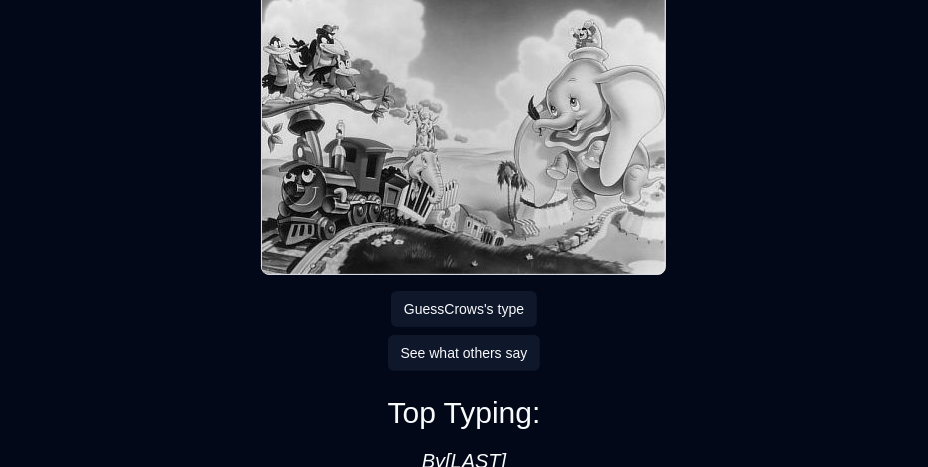 scroll, scrollTop: 257, scrollLeft: 0, axis: vertical 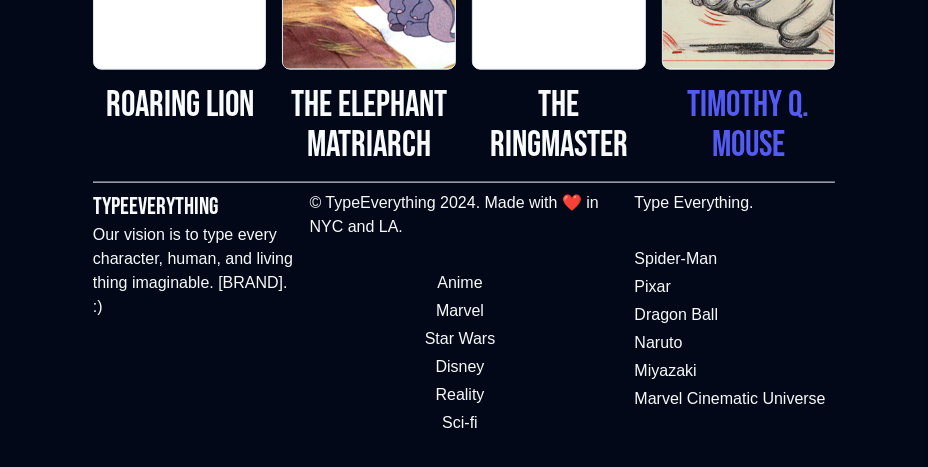 click at bounding box center [749, -59] 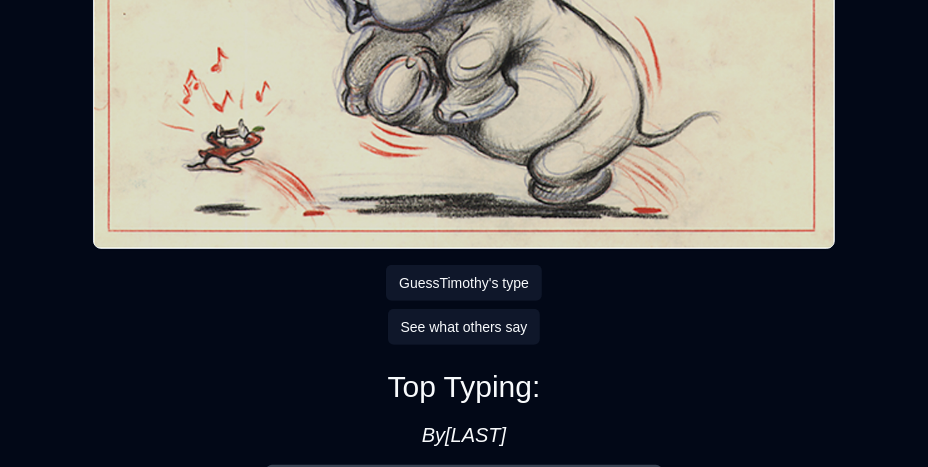 scroll, scrollTop: 509, scrollLeft: 0, axis: vertical 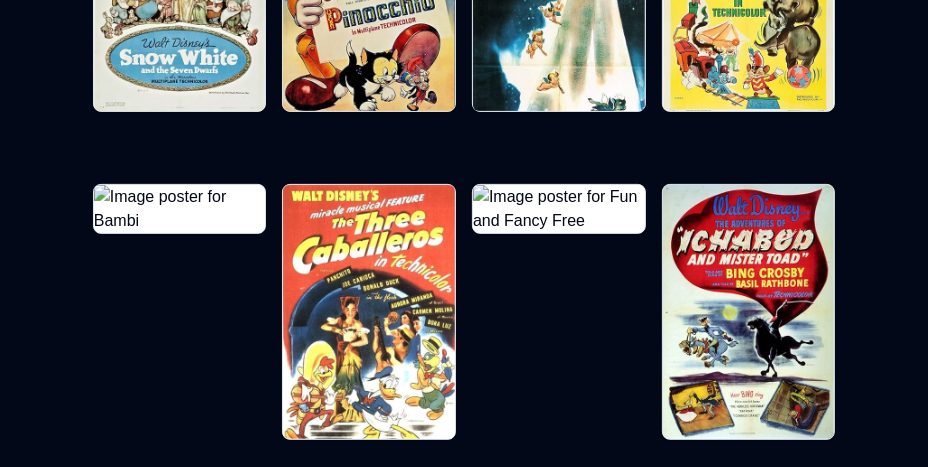 click at bounding box center (180, -16) 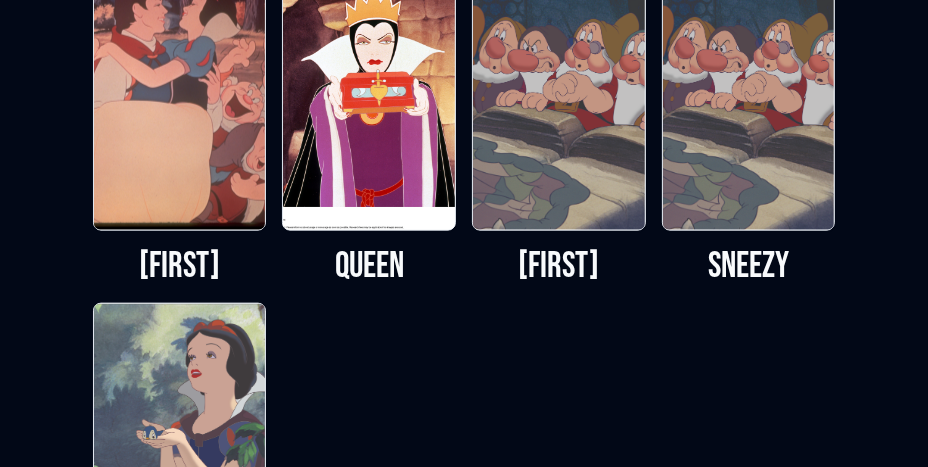 scroll, scrollTop: 2043, scrollLeft: 0, axis: vertical 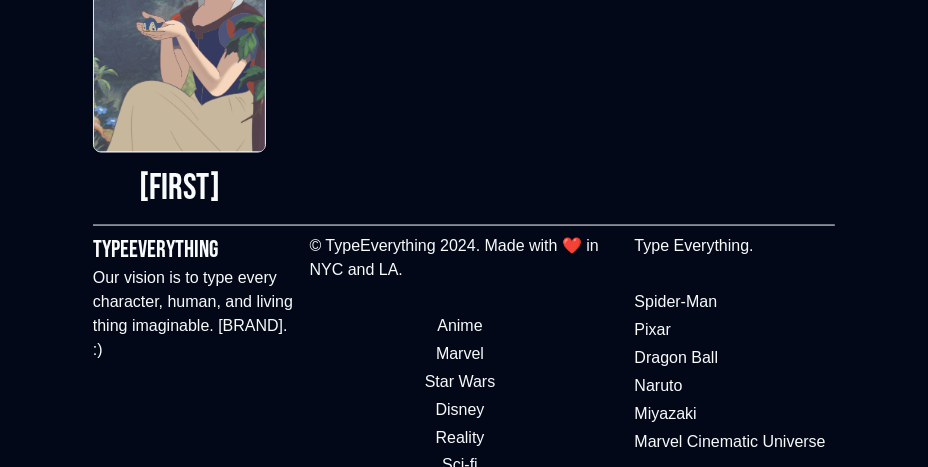 click at bounding box center (559, -636) 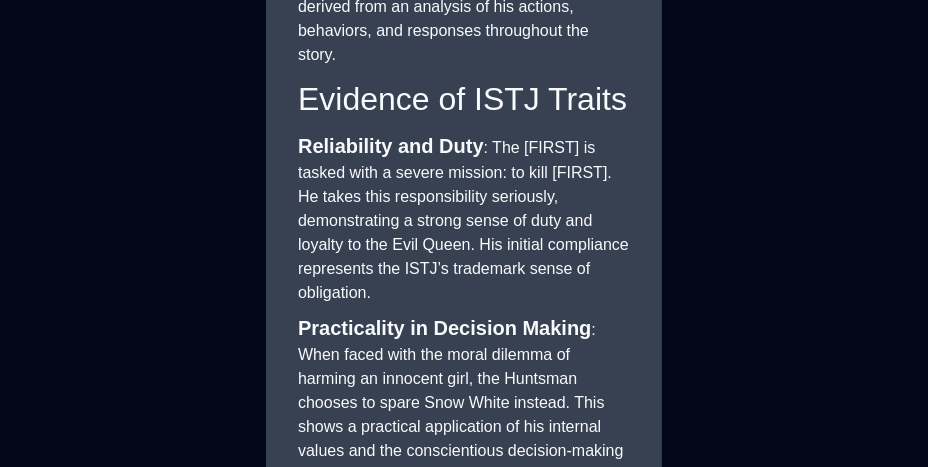 scroll, scrollTop: 633, scrollLeft: 0, axis: vertical 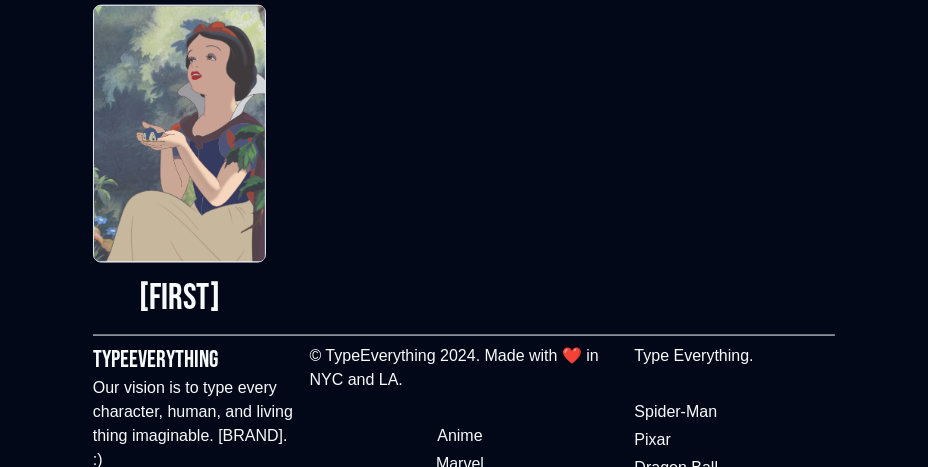 click at bounding box center (749, -526) 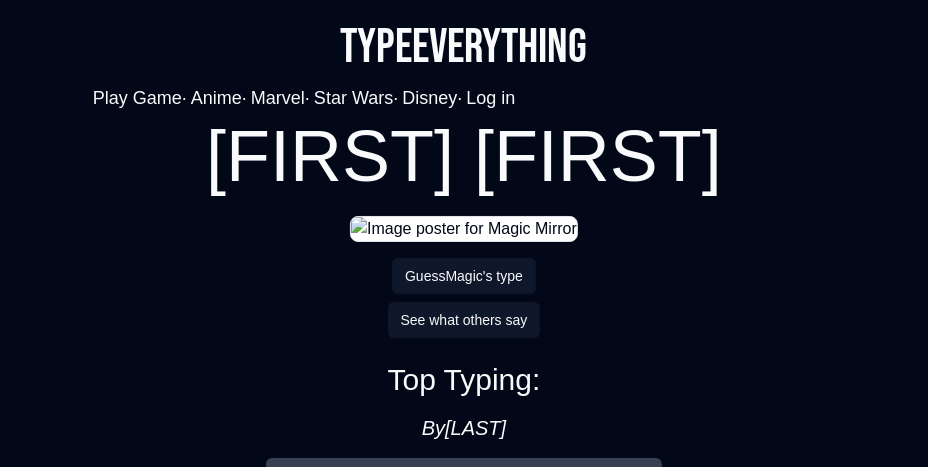 scroll, scrollTop: 408, scrollLeft: 0, axis: vertical 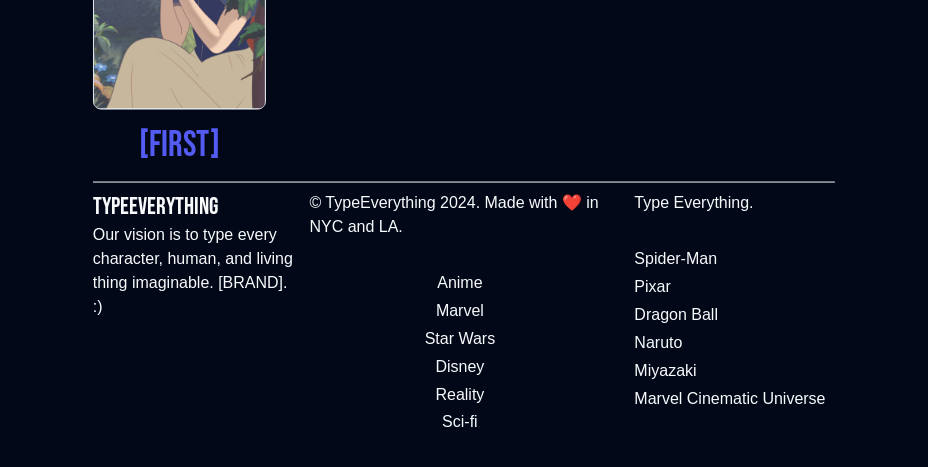 click at bounding box center (180, -19) 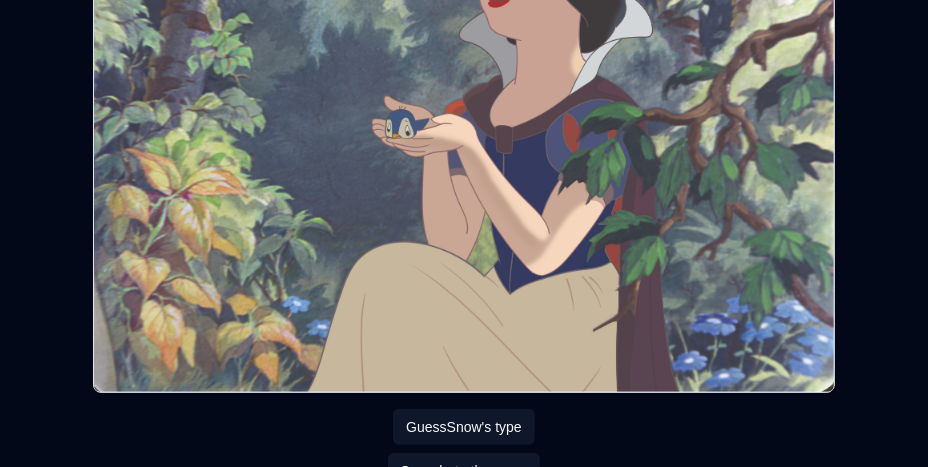 scroll, scrollTop: 365, scrollLeft: 0, axis: vertical 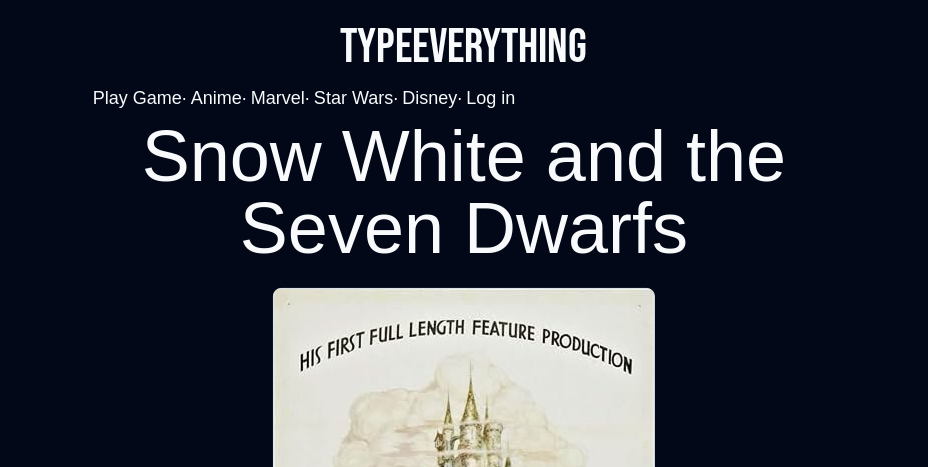 click on "Snow White and the Seven Dwarfs" at bounding box center (464, 192) 